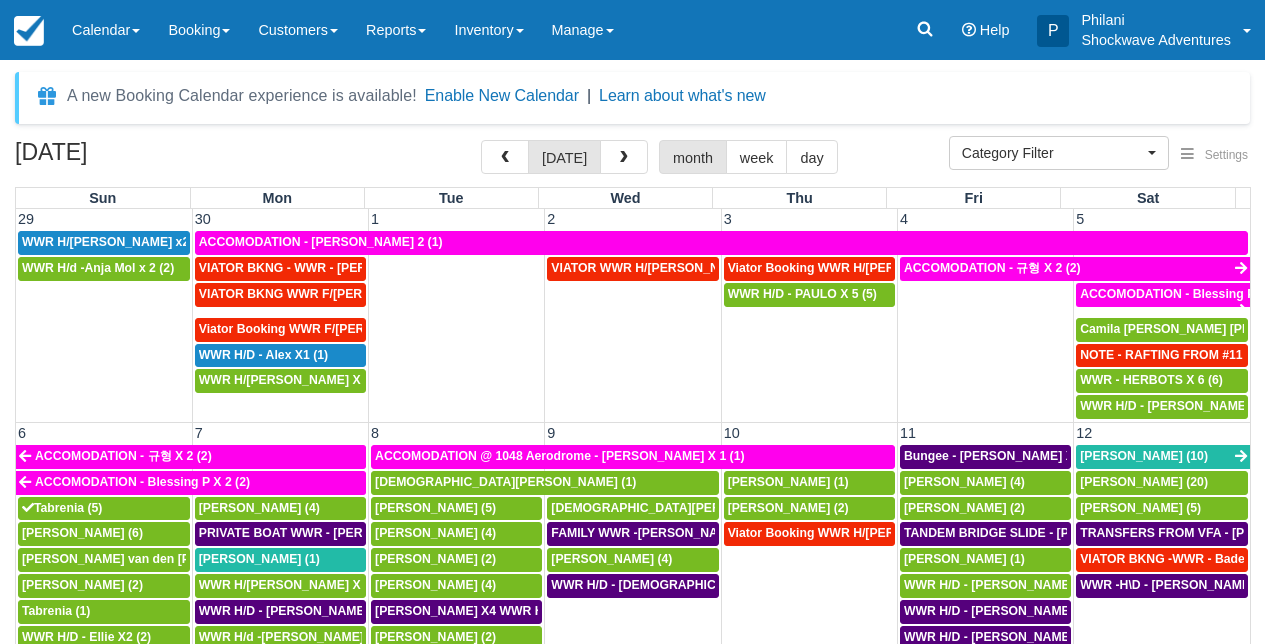 select 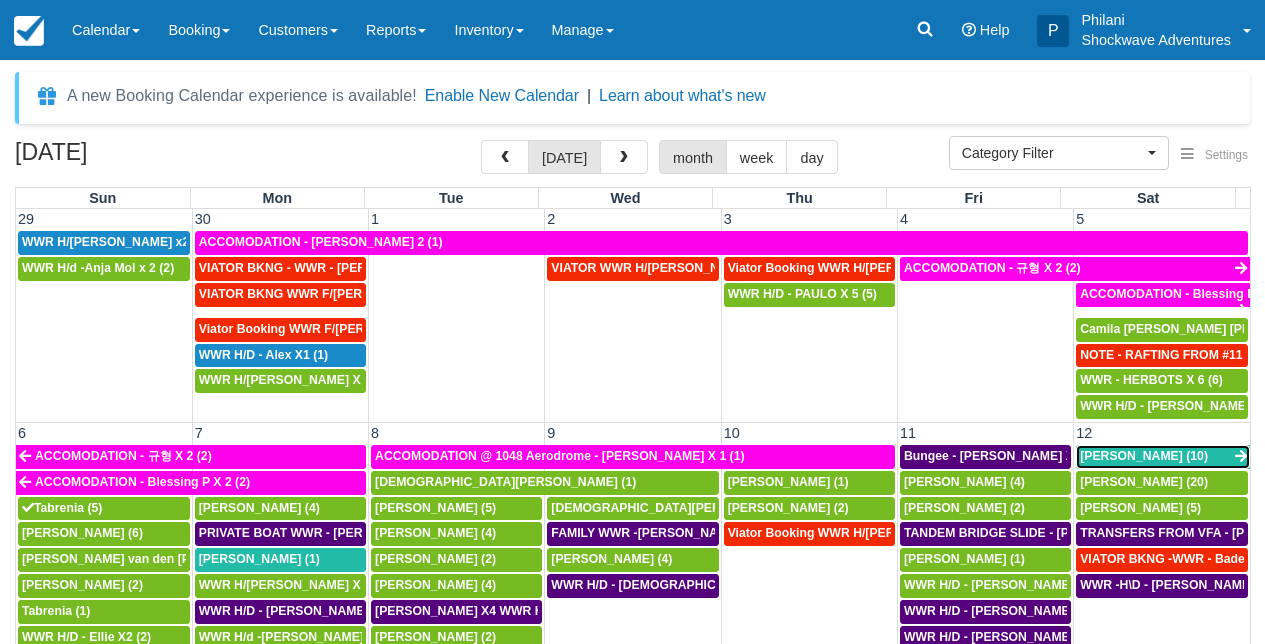 scroll, scrollTop: 162, scrollLeft: 0, axis: vertical 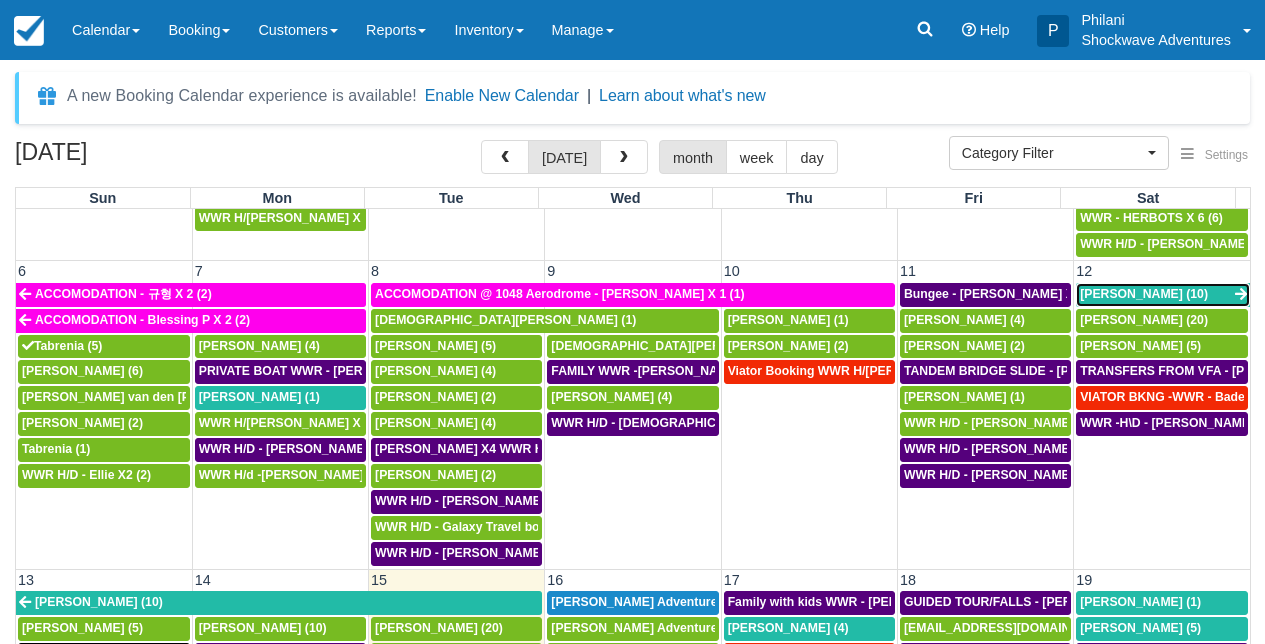 click on "[PERSON_NAME] (10)" at bounding box center [1144, 294] 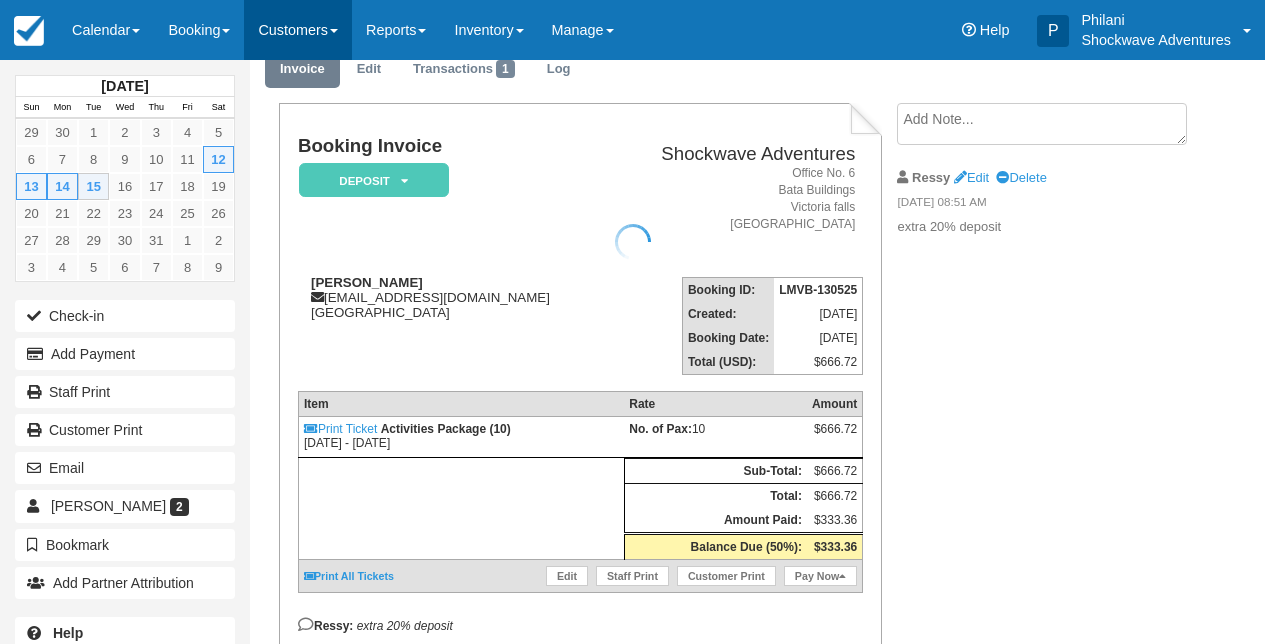 scroll, scrollTop: 80, scrollLeft: 0, axis: vertical 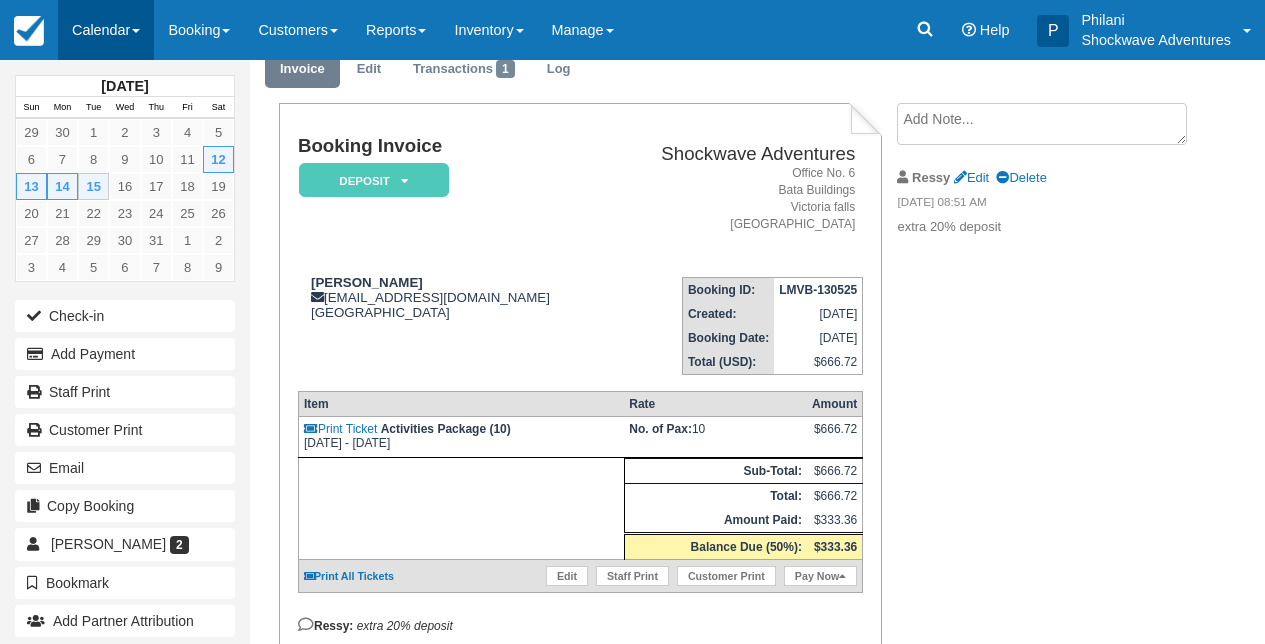 click on "Calendar" at bounding box center (106, 30) 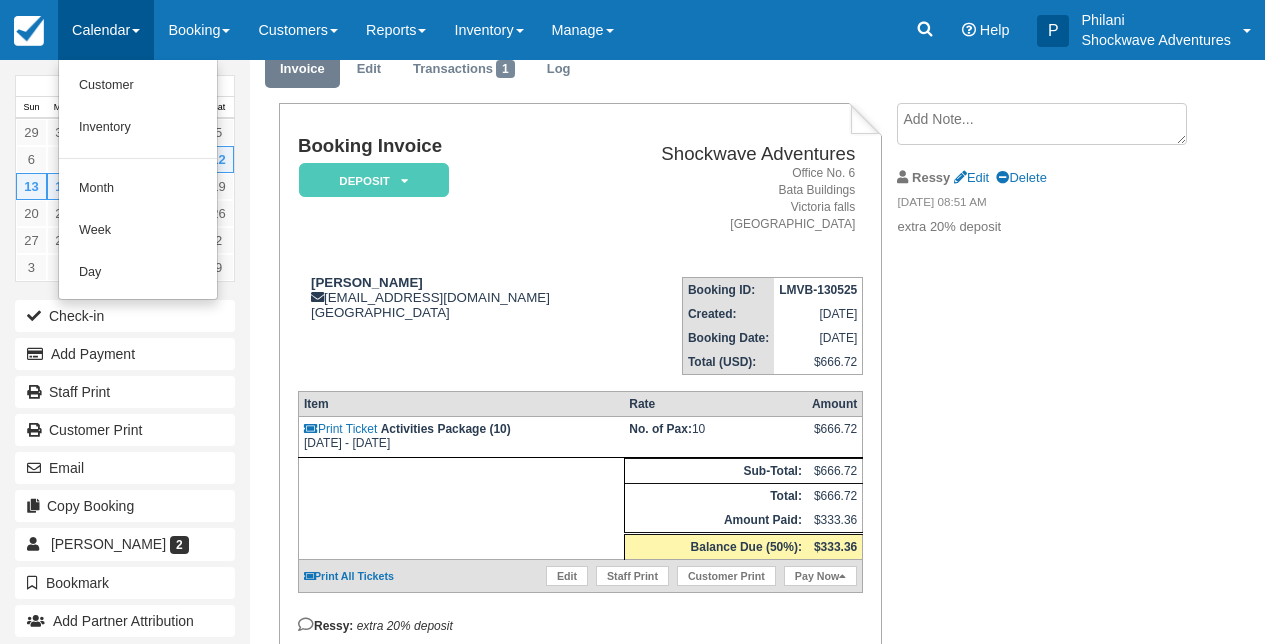 click on "Calendar" at bounding box center [106, 30] 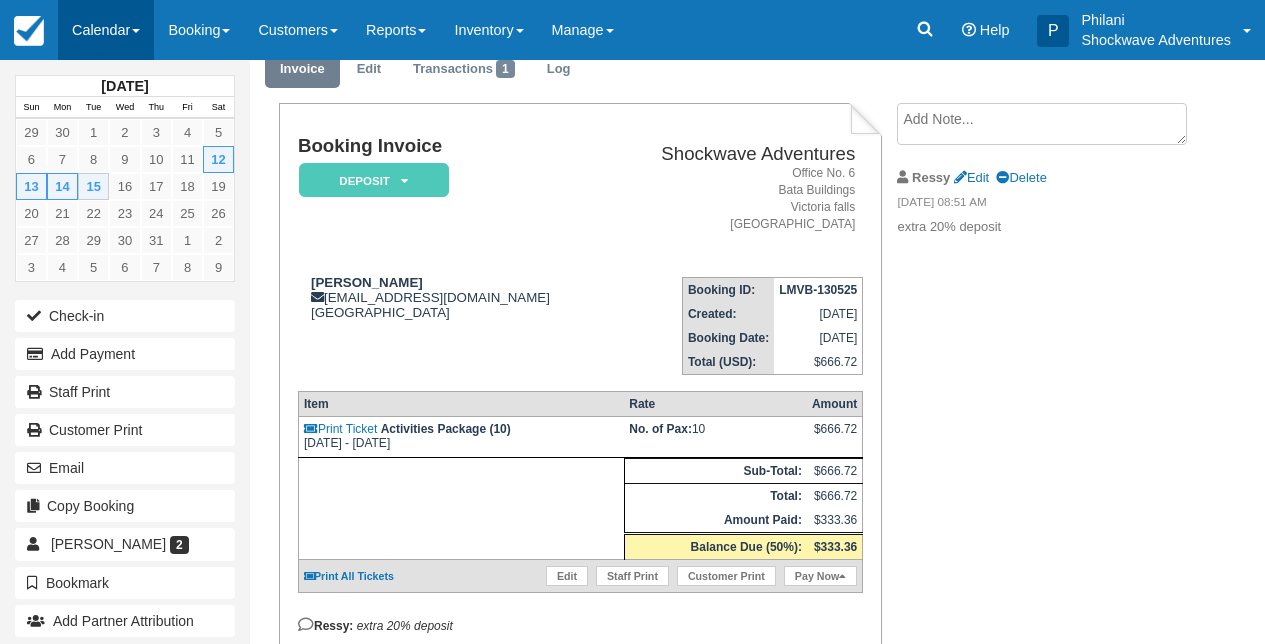 click on "Calendar" at bounding box center [106, 30] 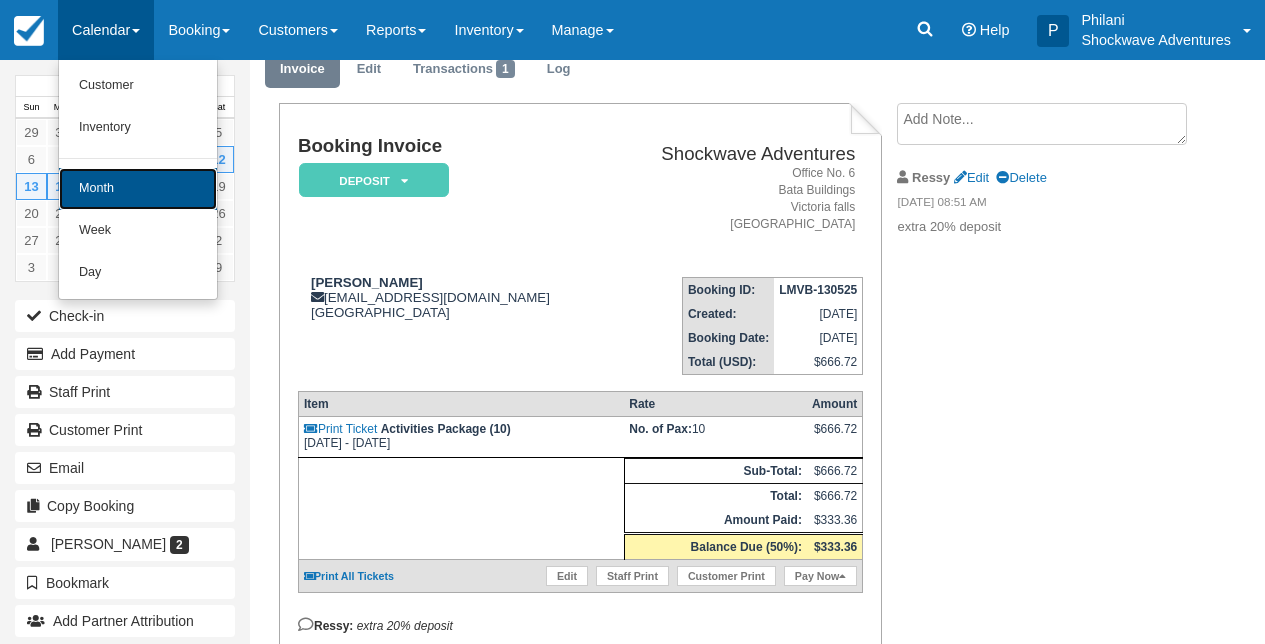 click on "Month" at bounding box center [138, 189] 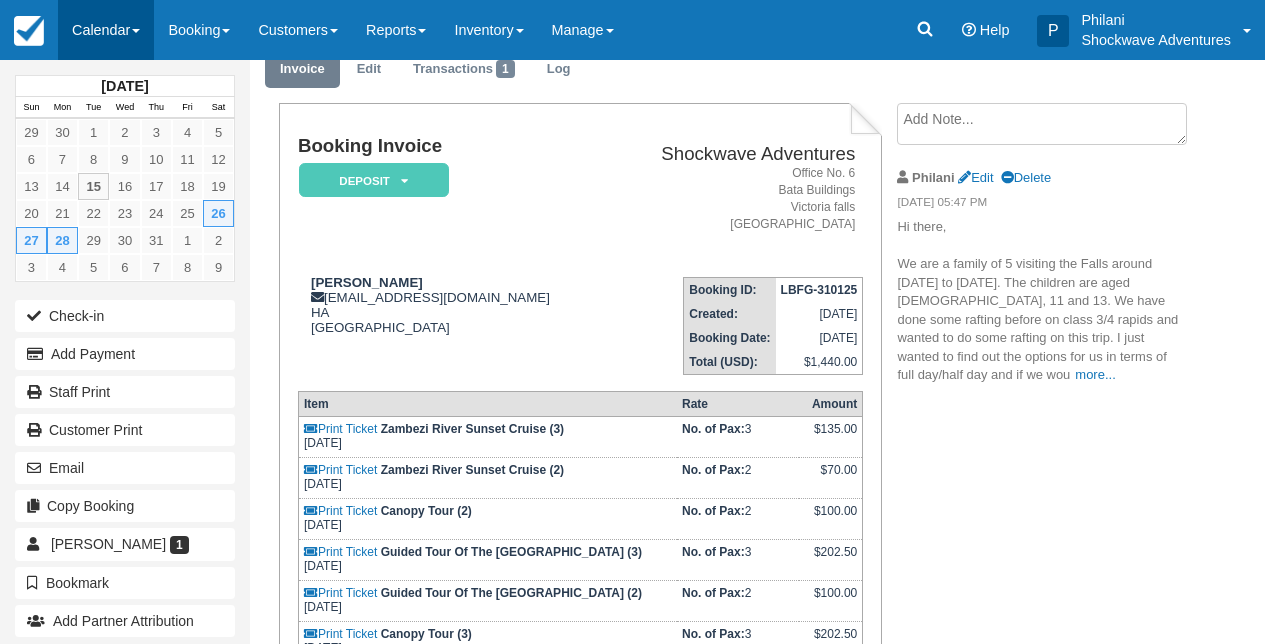 scroll, scrollTop: 80, scrollLeft: 0, axis: vertical 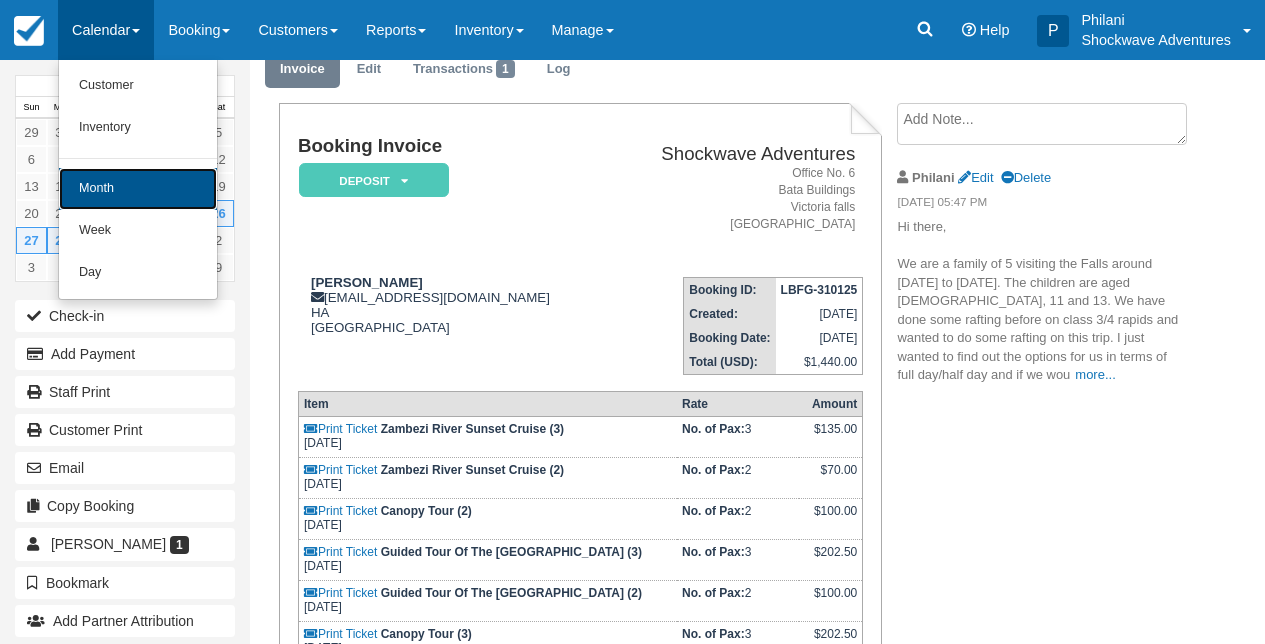 click on "Month" at bounding box center [138, 189] 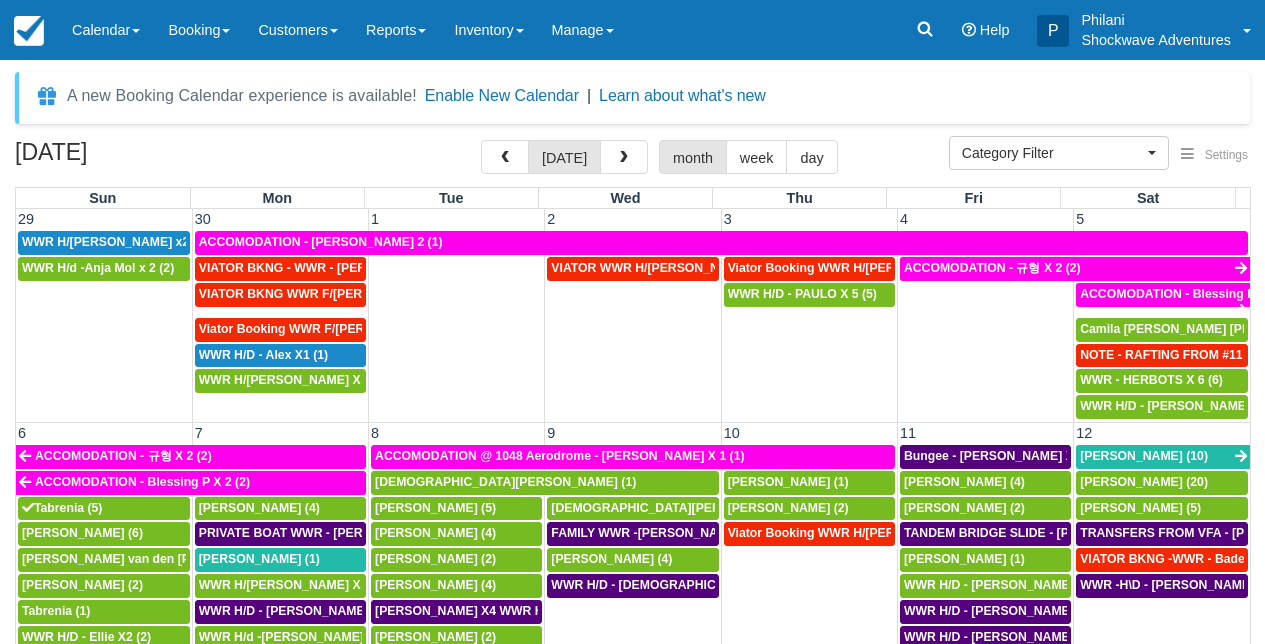 select 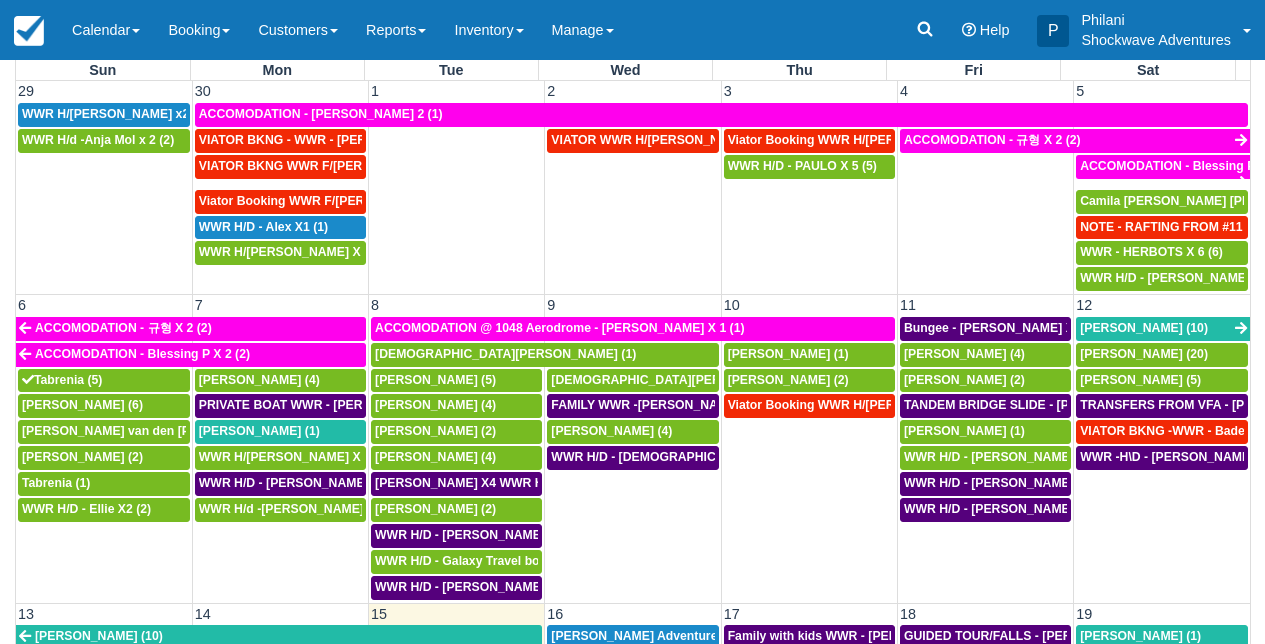 scroll, scrollTop: 128, scrollLeft: 0, axis: vertical 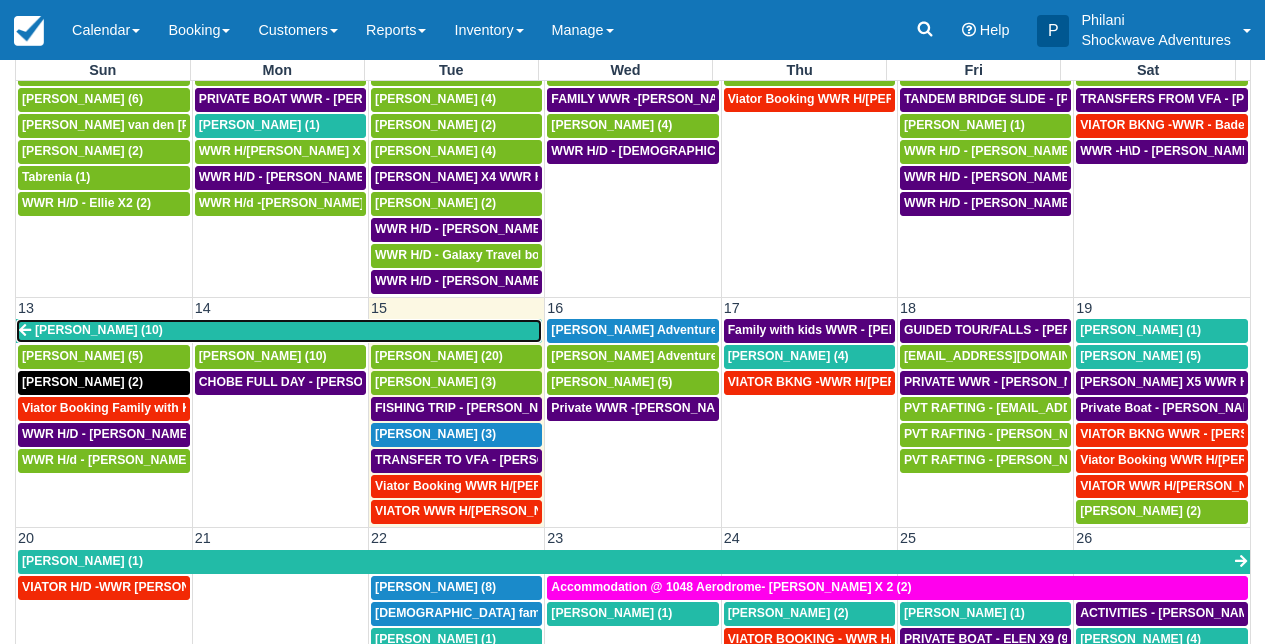 click on "Aleksei Streliuk (10)" at bounding box center [279, 331] 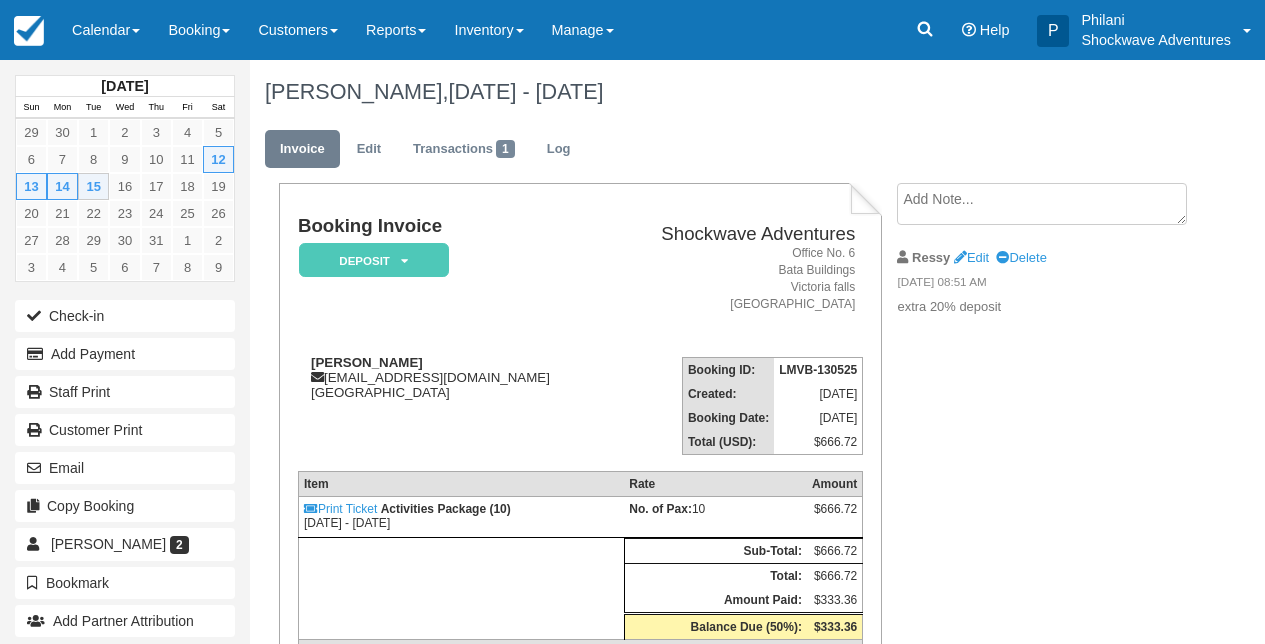 scroll, scrollTop: 0, scrollLeft: 0, axis: both 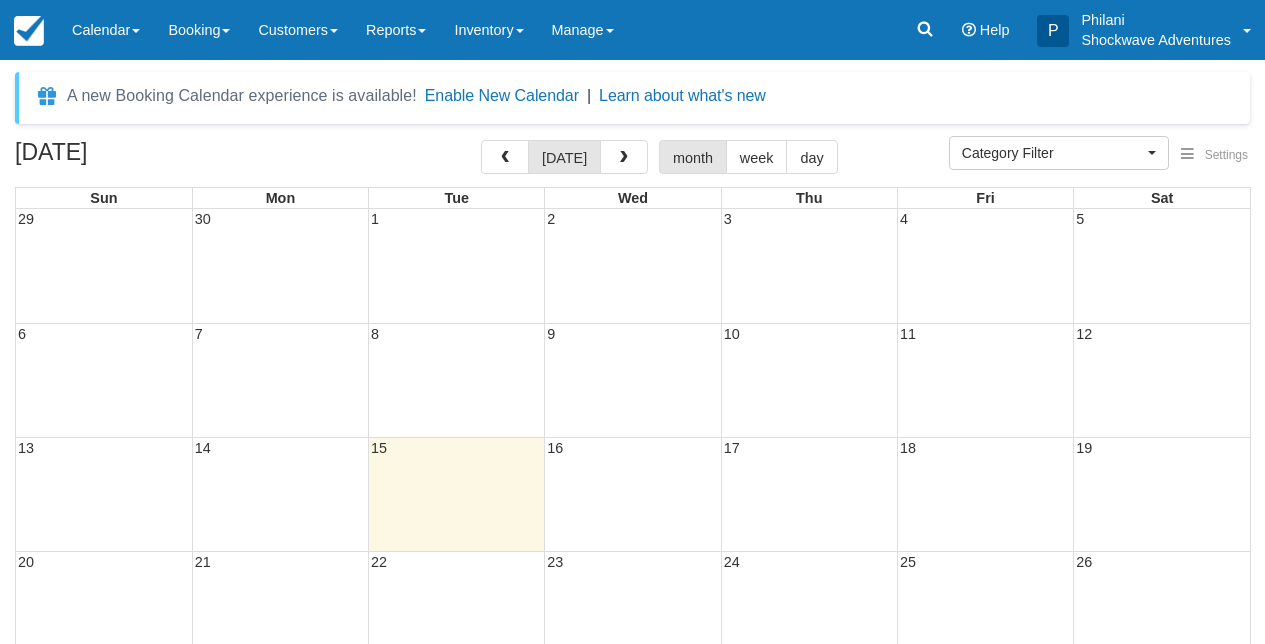 select 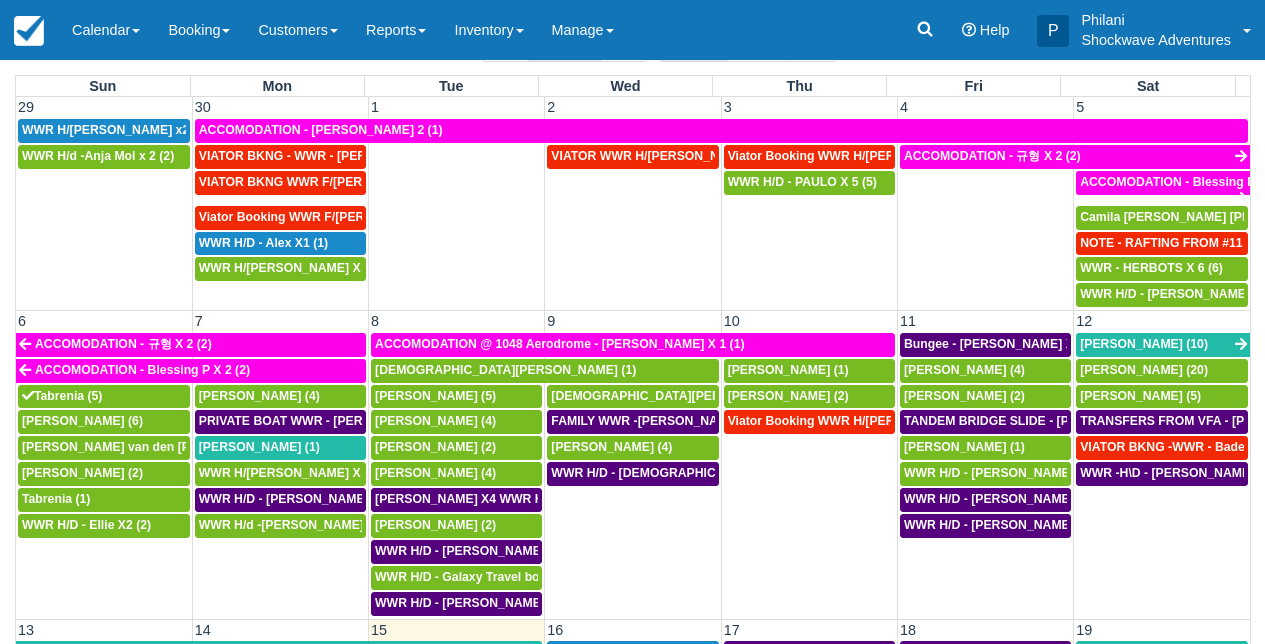scroll, scrollTop: 112, scrollLeft: 0, axis: vertical 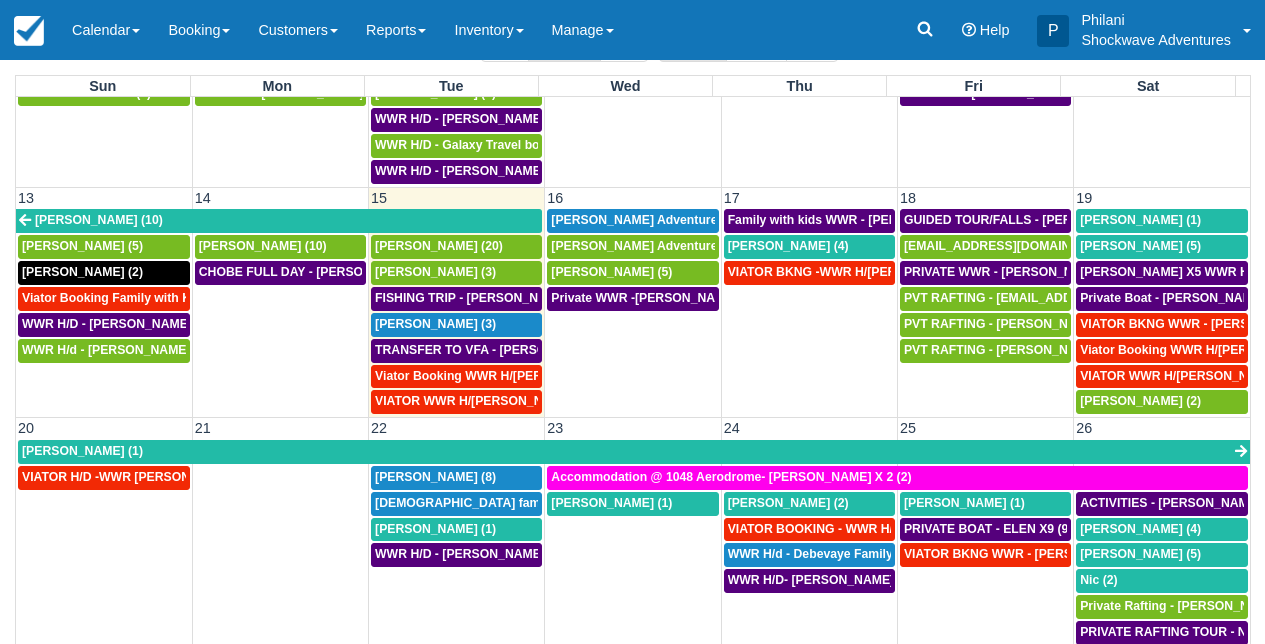 click on "CHOBE FULL DAY - Aleksei Streliuk X 10 (10)" at bounding box center [280, 337] 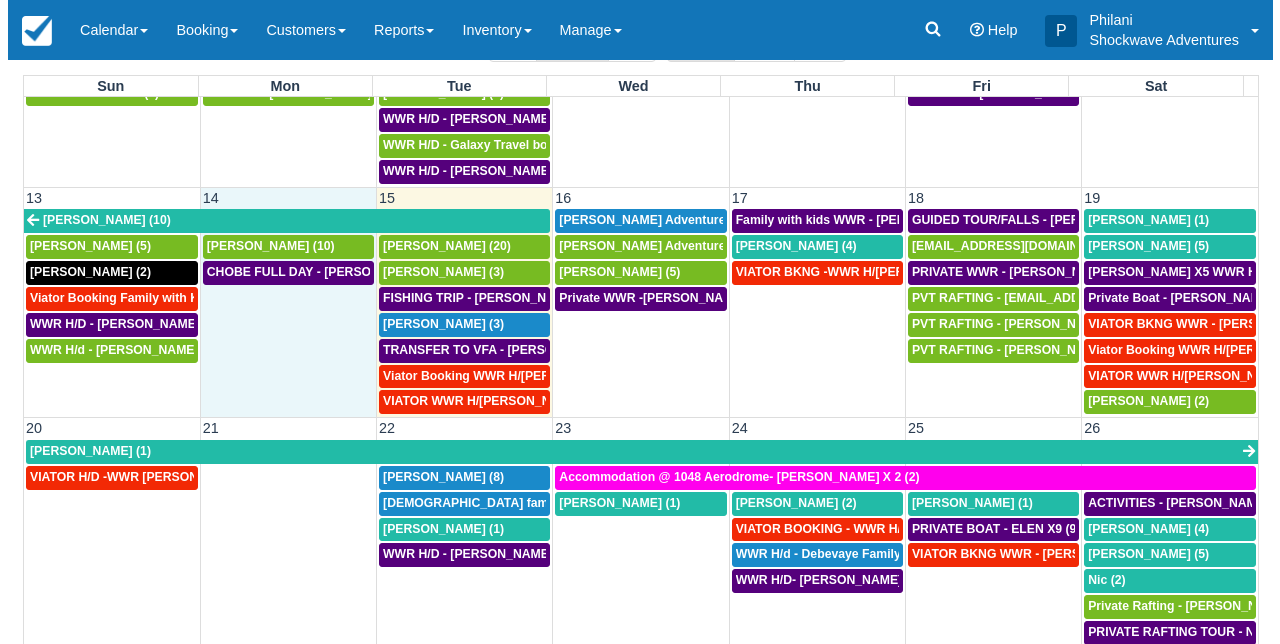 scroll, scrollTop: 324, scrollLeft: 0, axis: vertical 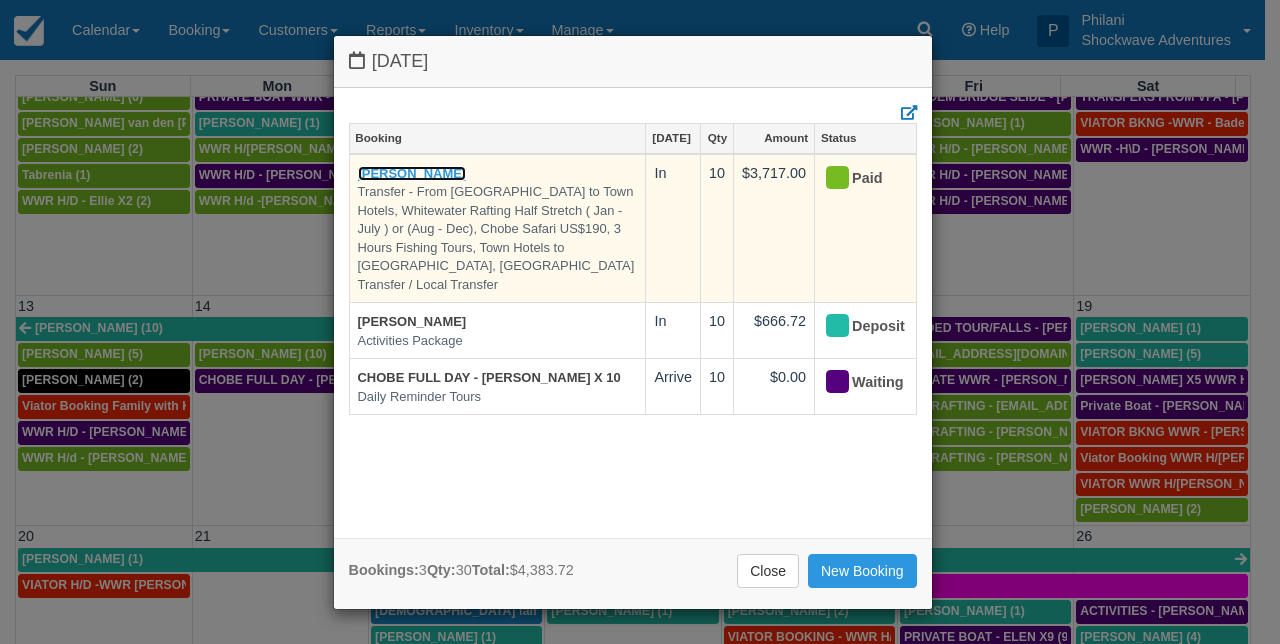 click on "[PERSON_NAME]" at bounding box center [412, 173] 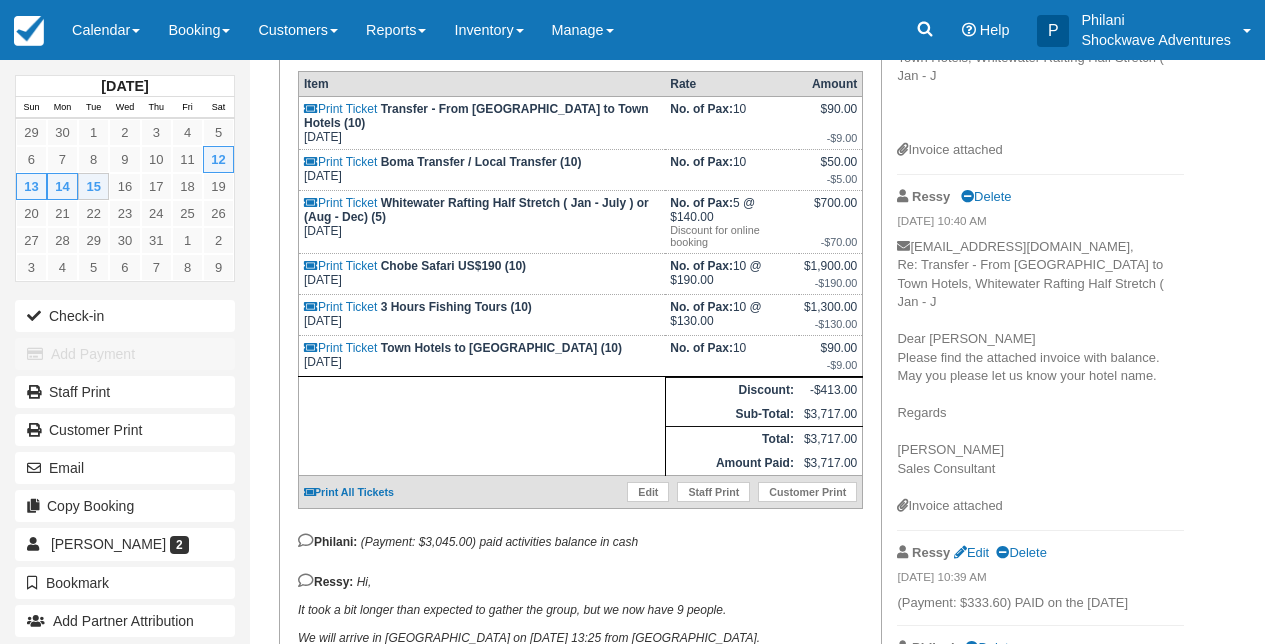 scroll, scrollTop: 384, scrollLeft: 0, axis: vertical 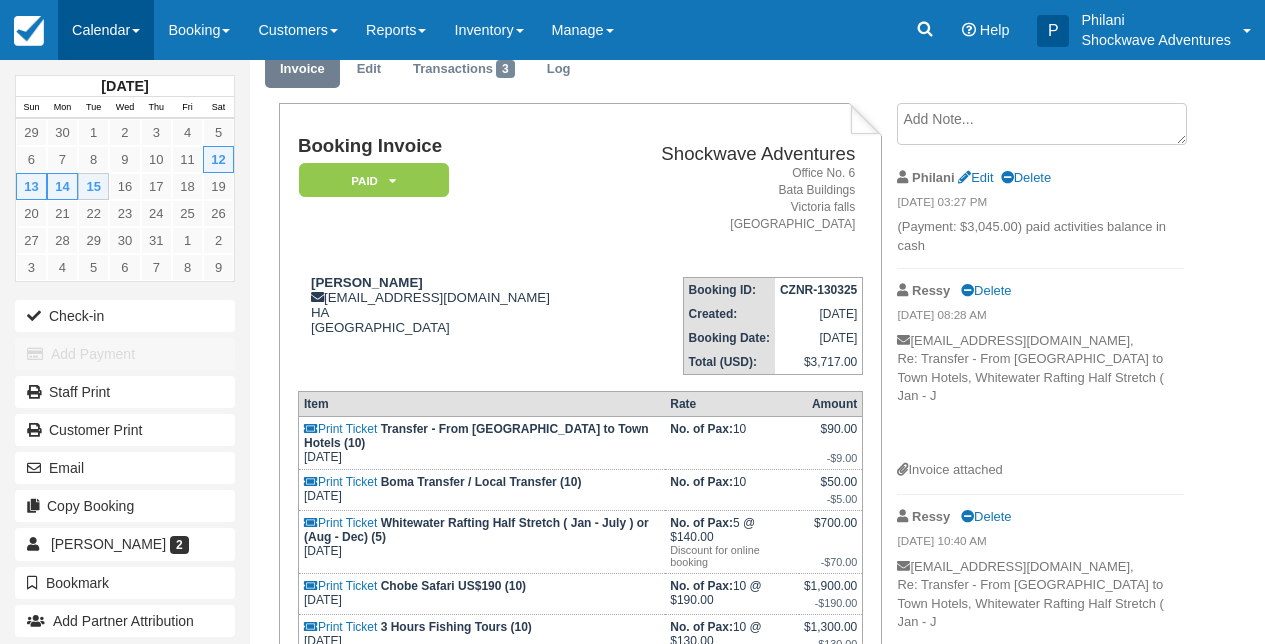 click on "Calendar" at bounding box center [106, 30] 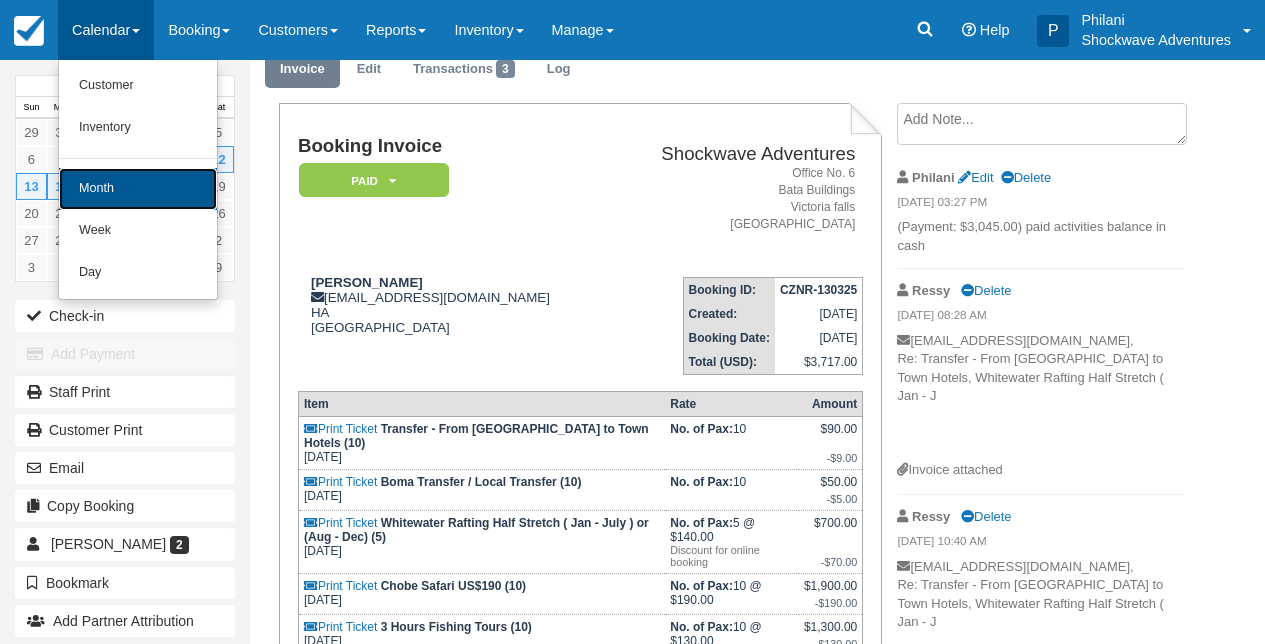click on "Month" at bounding box center [138, 189] 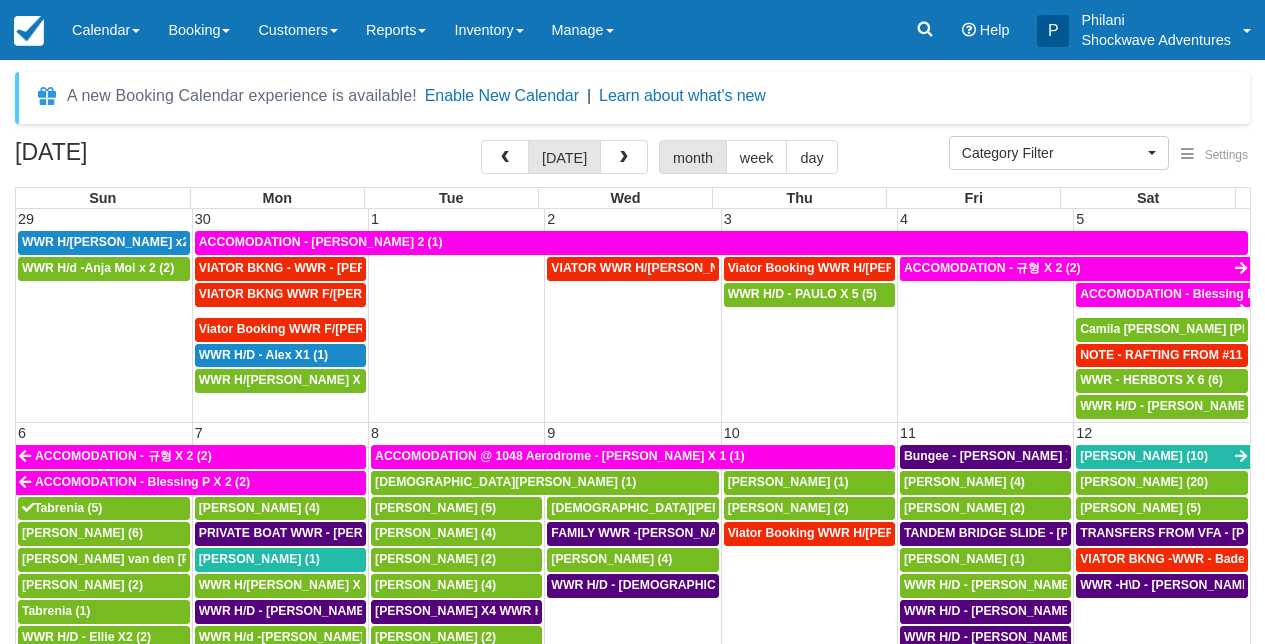select 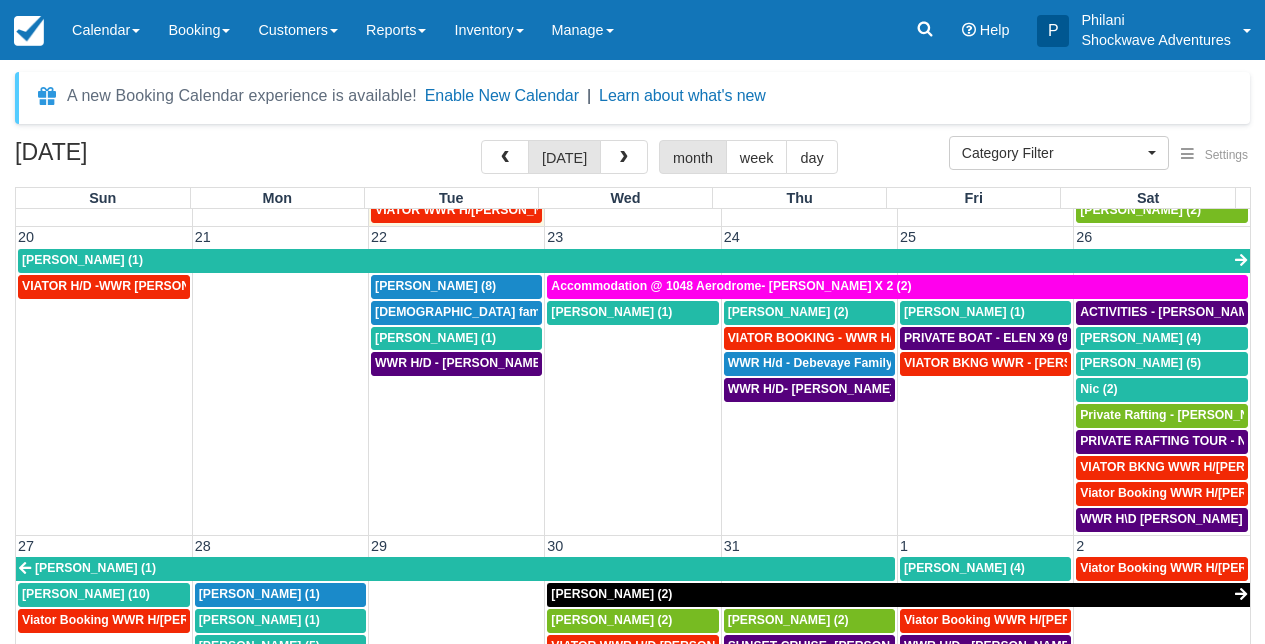 scroll, scrollTop: 759, scrollLeft: 0, axis: vertical 